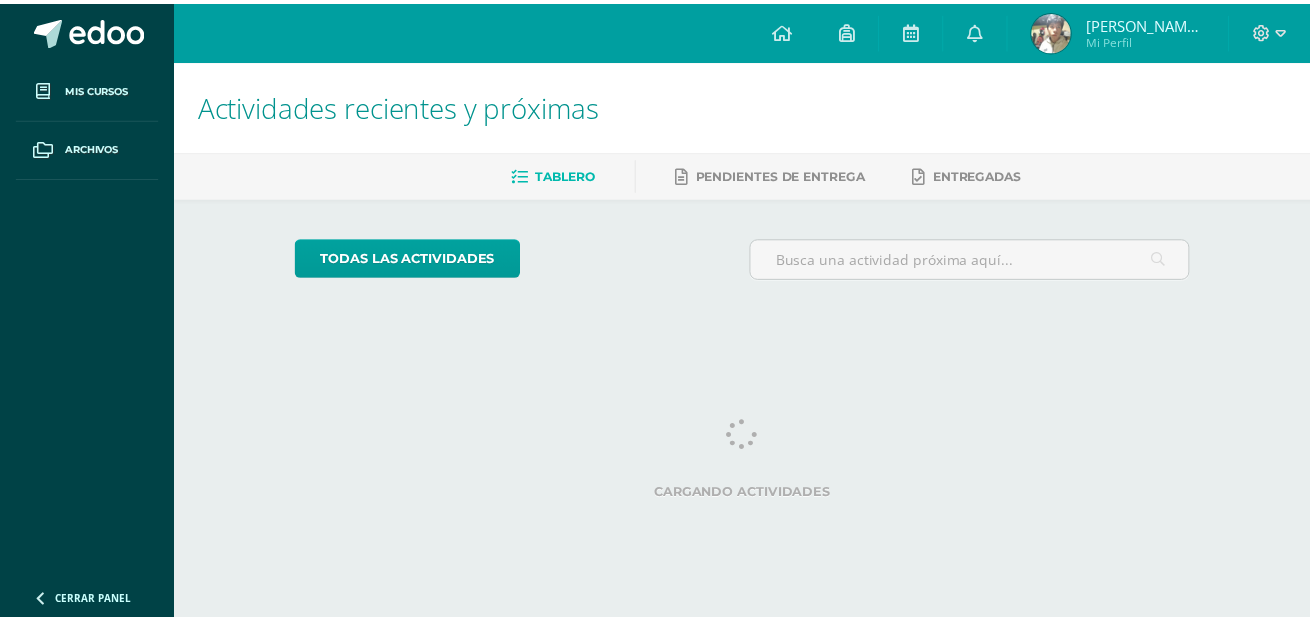 scroll, scrollTop: 0, scrollLeft: 0, axis: both 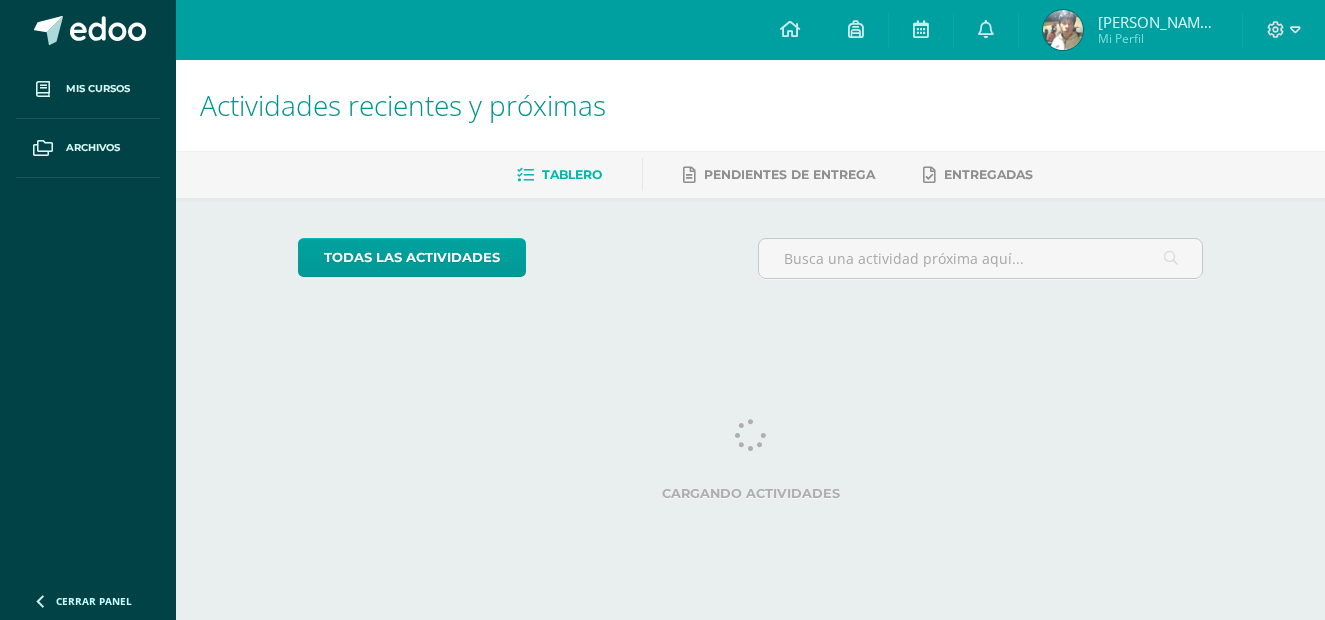 click at bounding box center (986, 30) 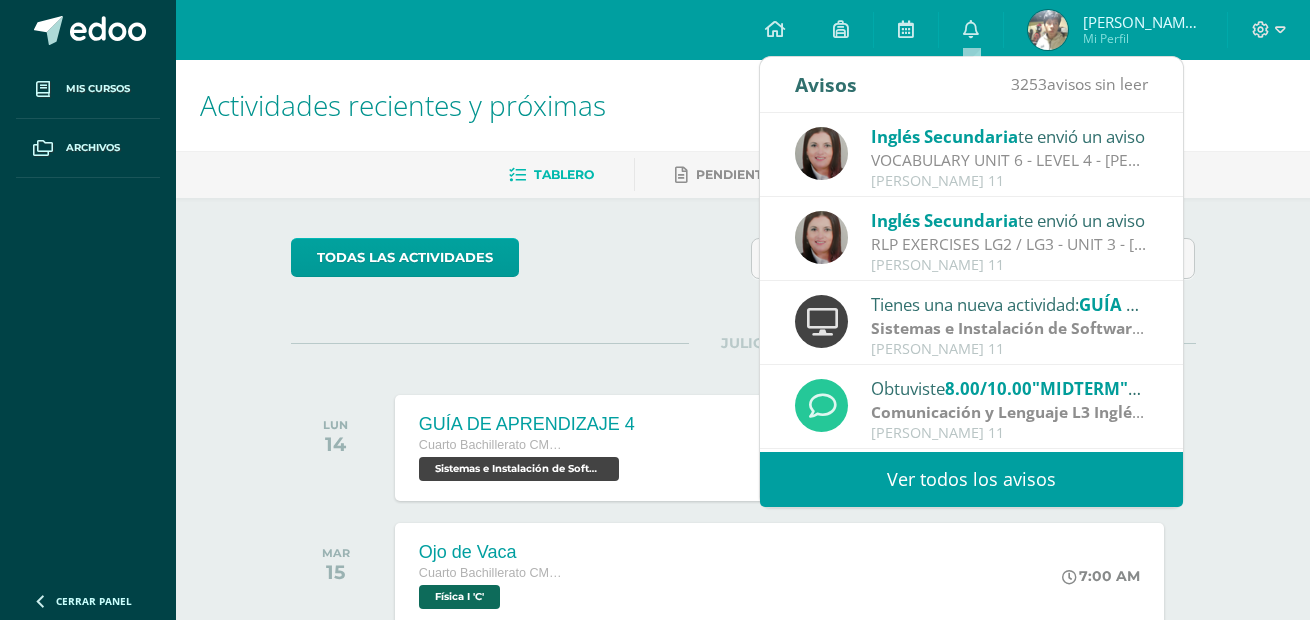 click on "Ver todos los avisos" at bounding box center [971, 479] 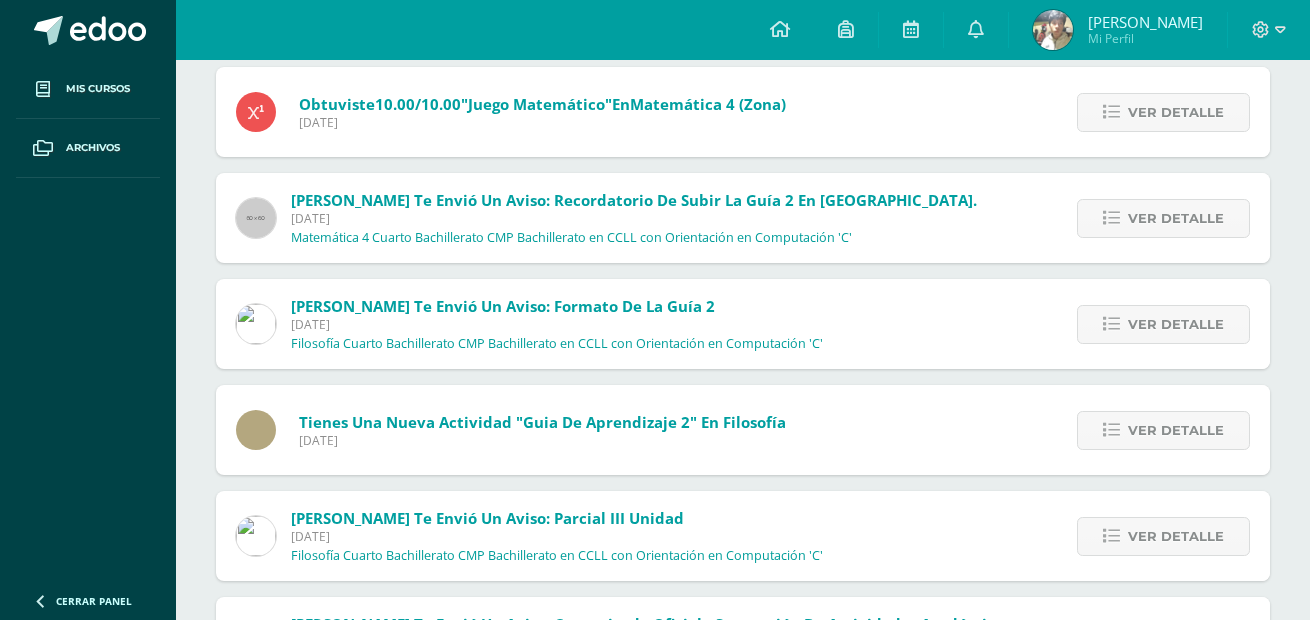 scroll, scrollTop: 700, scrollLeft: 0, axis: vertical 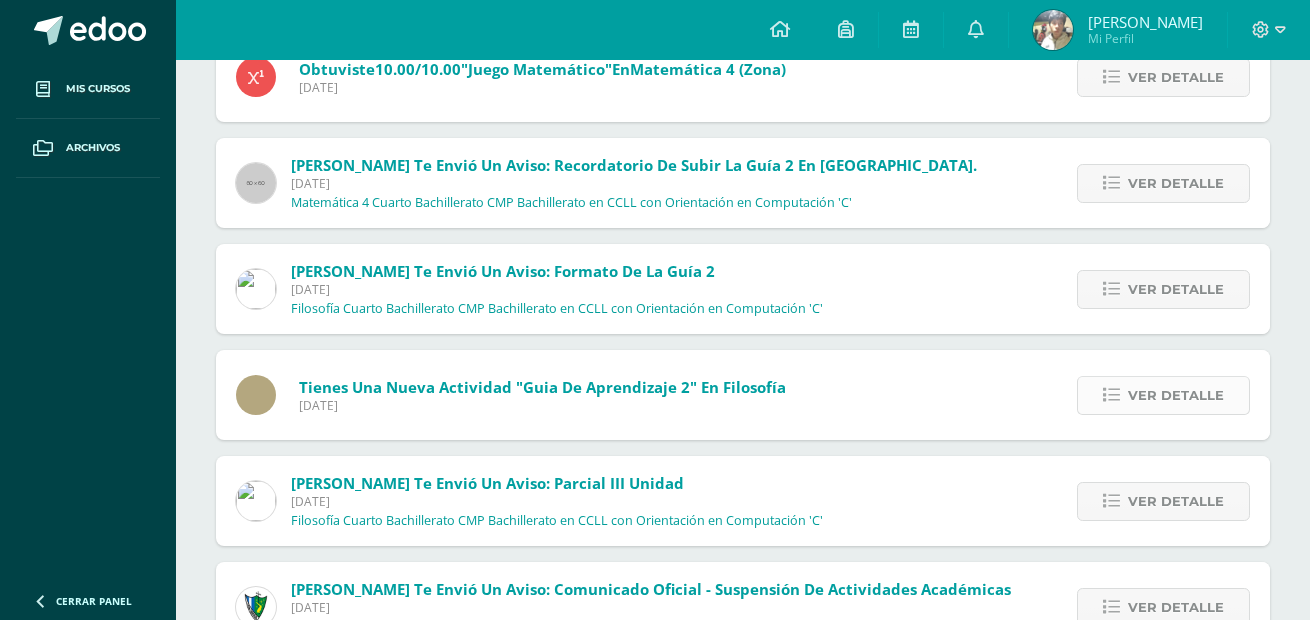 click at bounding box center [1111, 395] 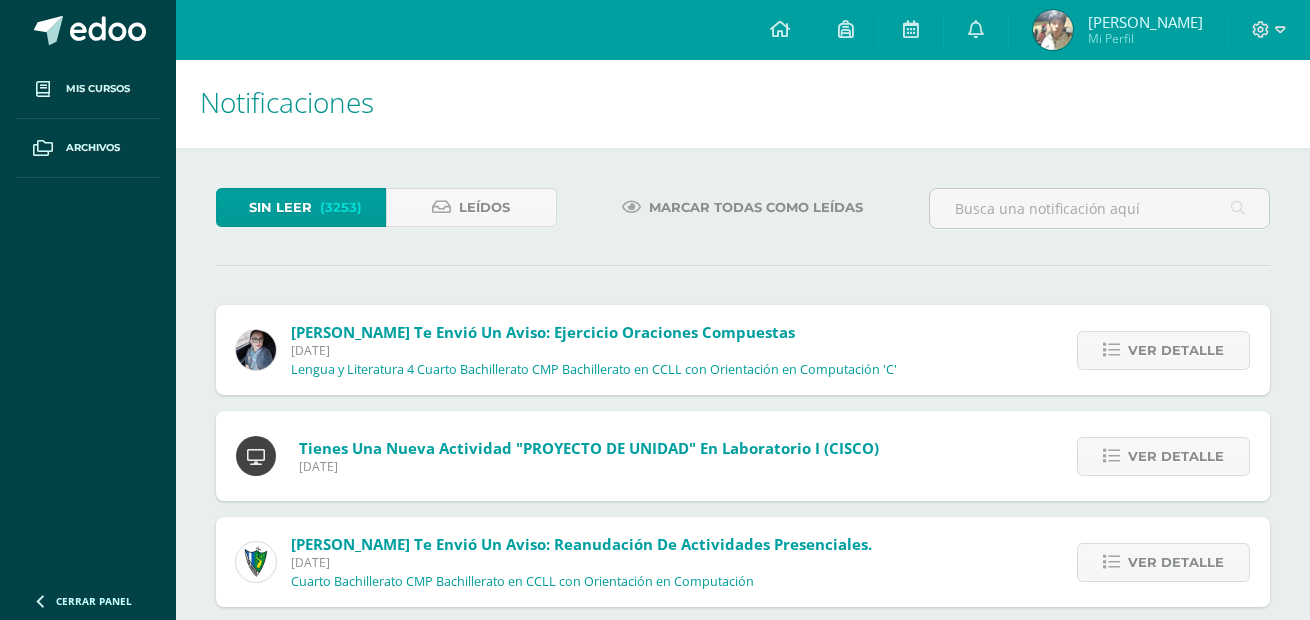 scroll, scrollTop: 0, scrollLeft: 0, axis: both 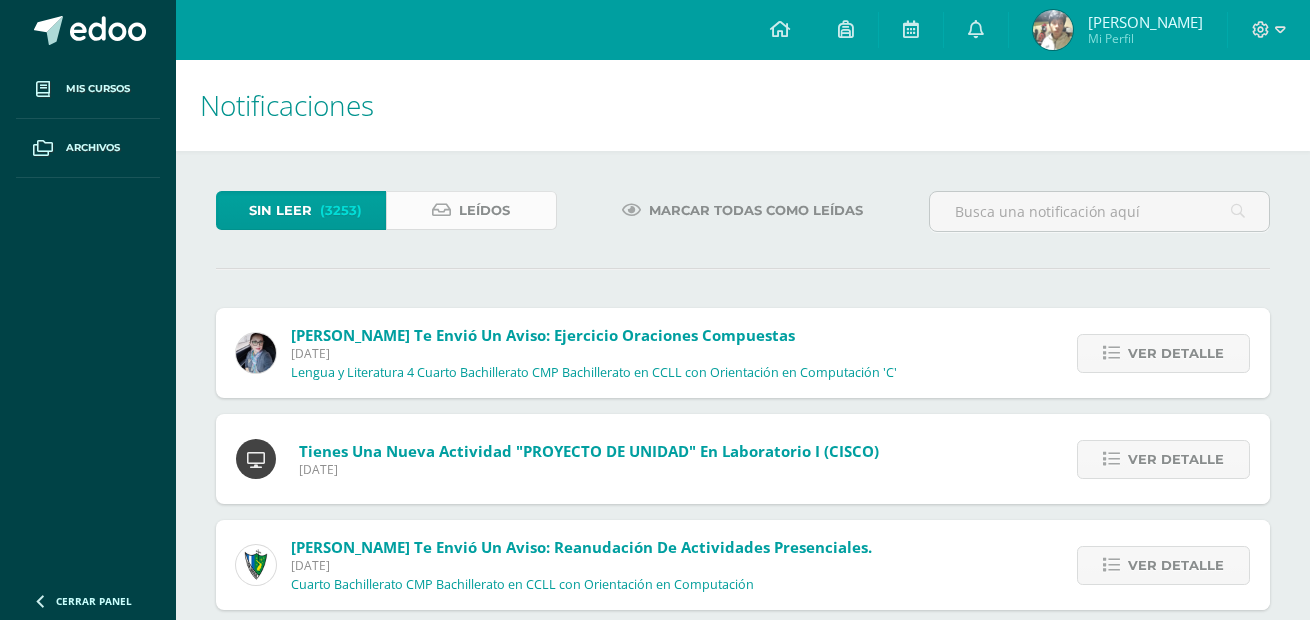 click on "Leídos" at bounding box center (484, 210) 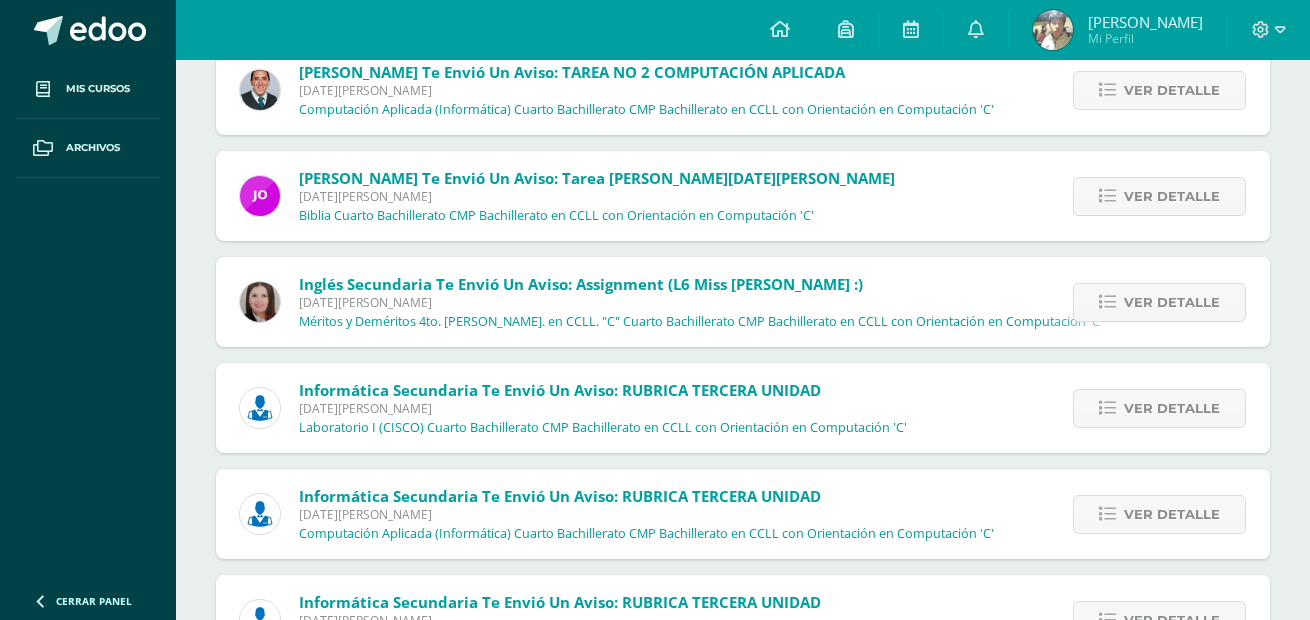 scroll, scrollTop: 1739, scrollLeft: 0, axis: vertical 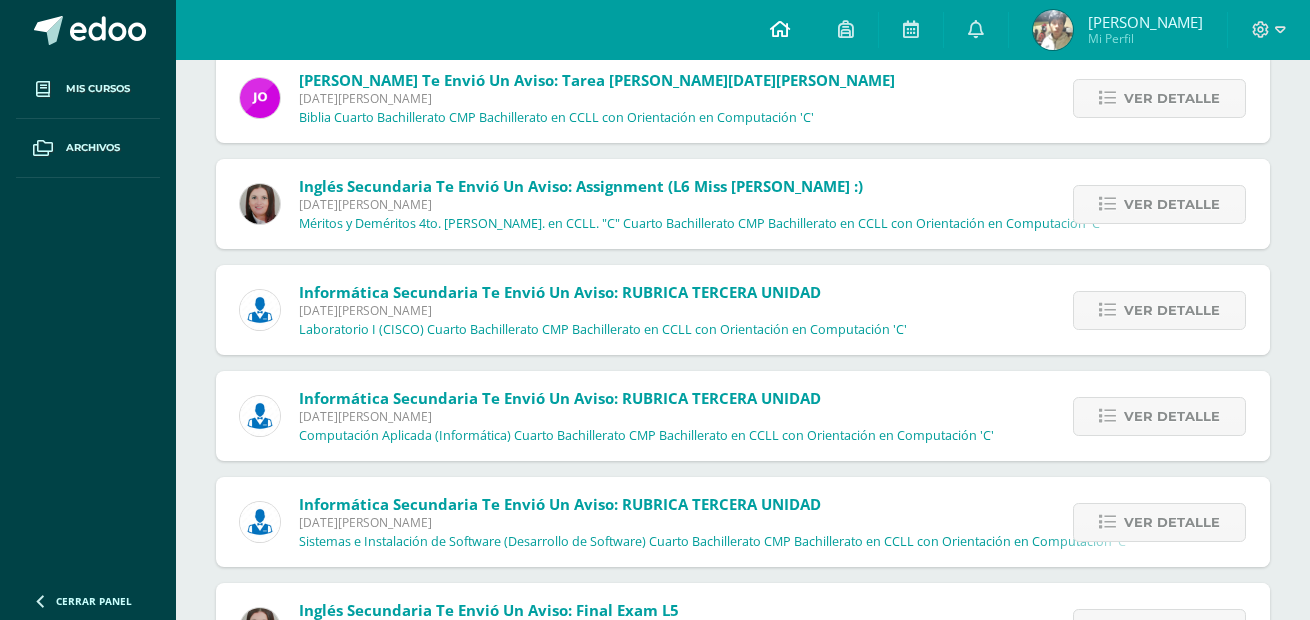 click at bounding box center [780, 30] 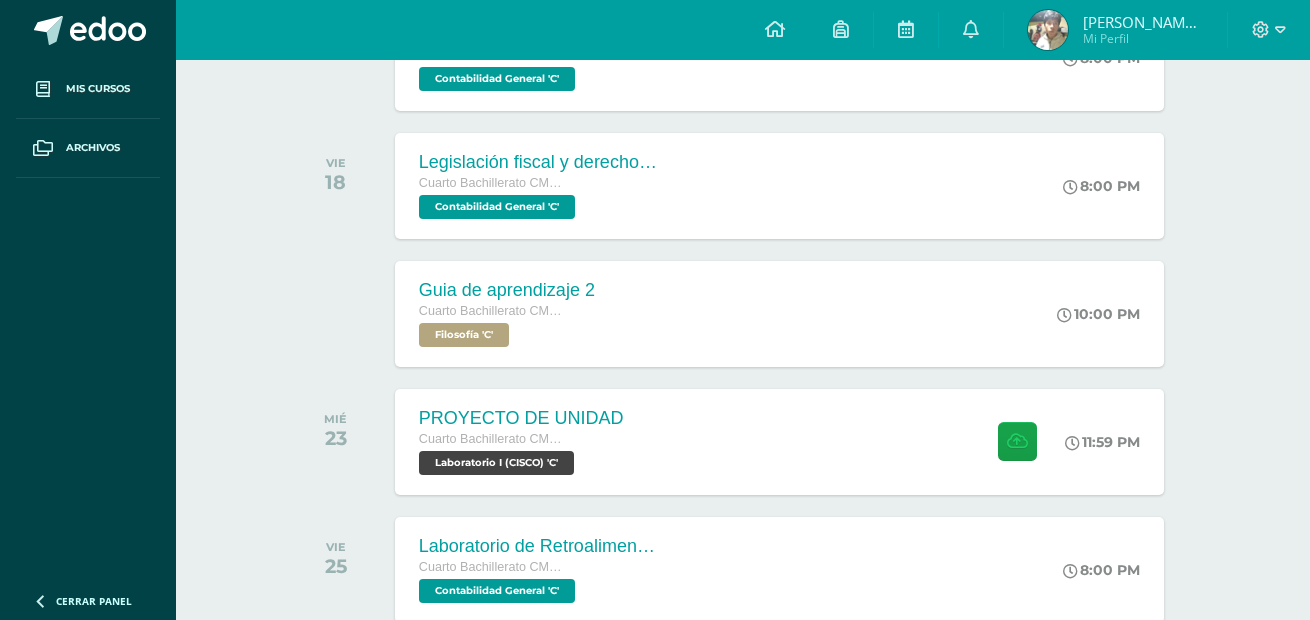 scroll, scrollTop: 1147, scrollLeft: 0, axis: vertical 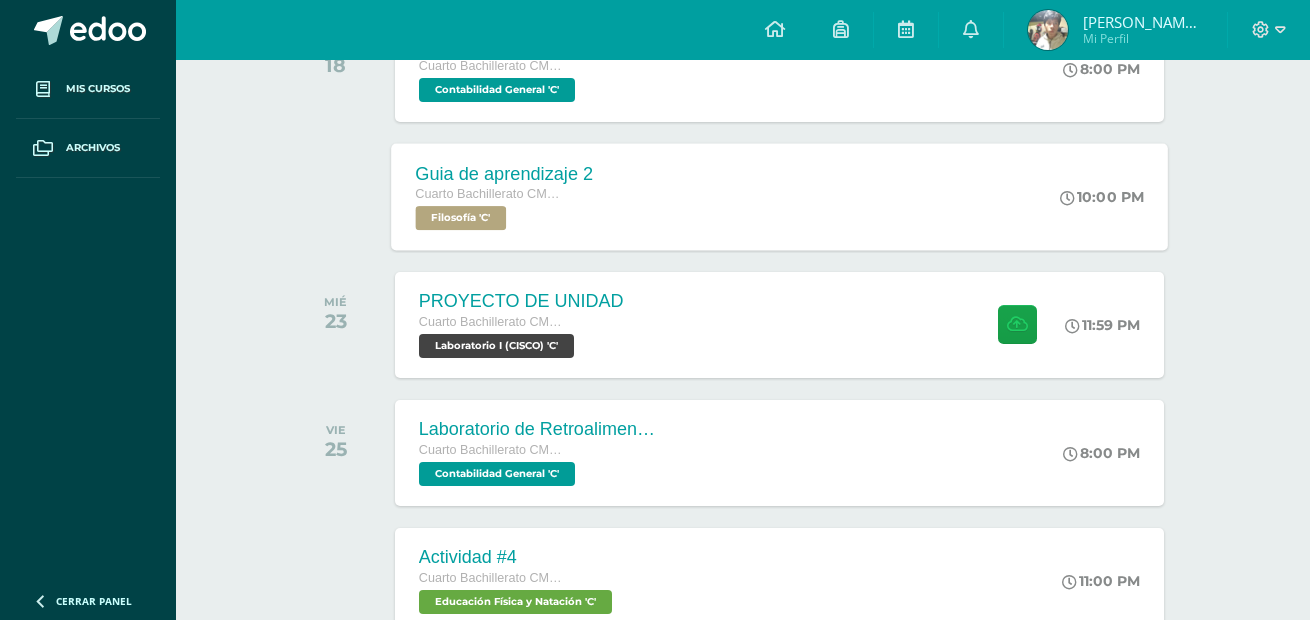 click on "Guia de aprendizaje 2
Cuarto Bachillerato CMP Bachillerato en CCLL con Orientación en Computación
Filosofía 'C'
10:00 PM
Guia de aprendizaje 2
Filosofía
Cargando contenido" at bounding box center (779, 196) 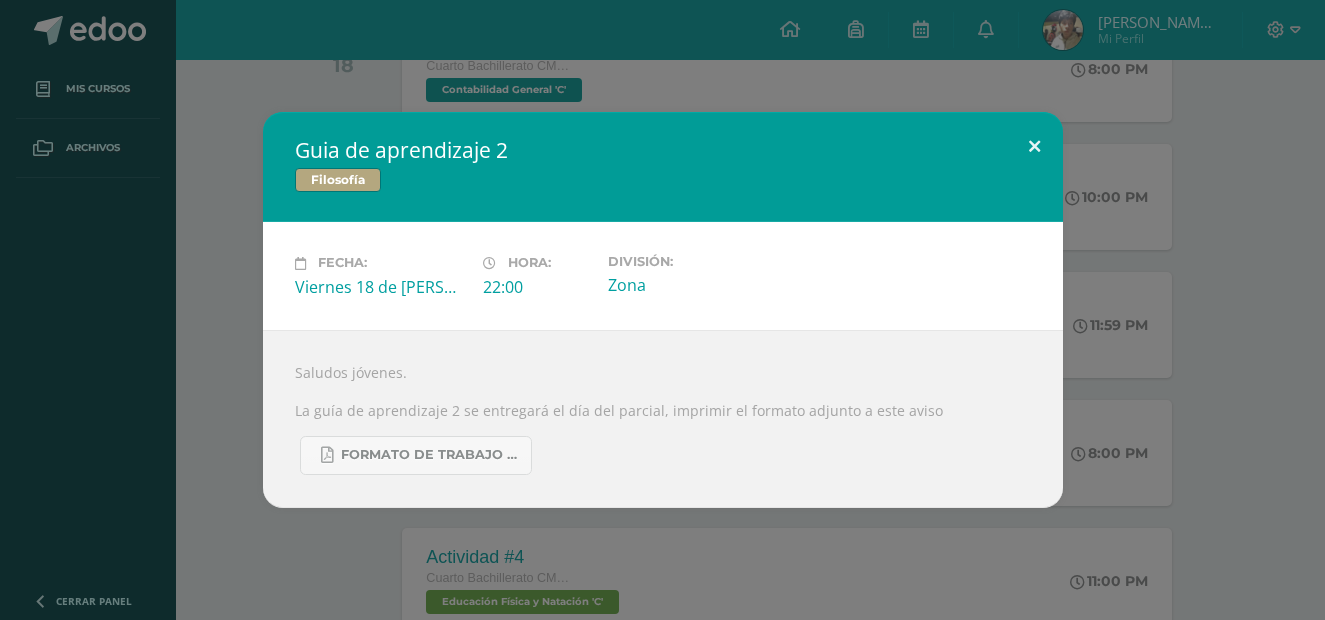 click at bounding box center (1034, 146) 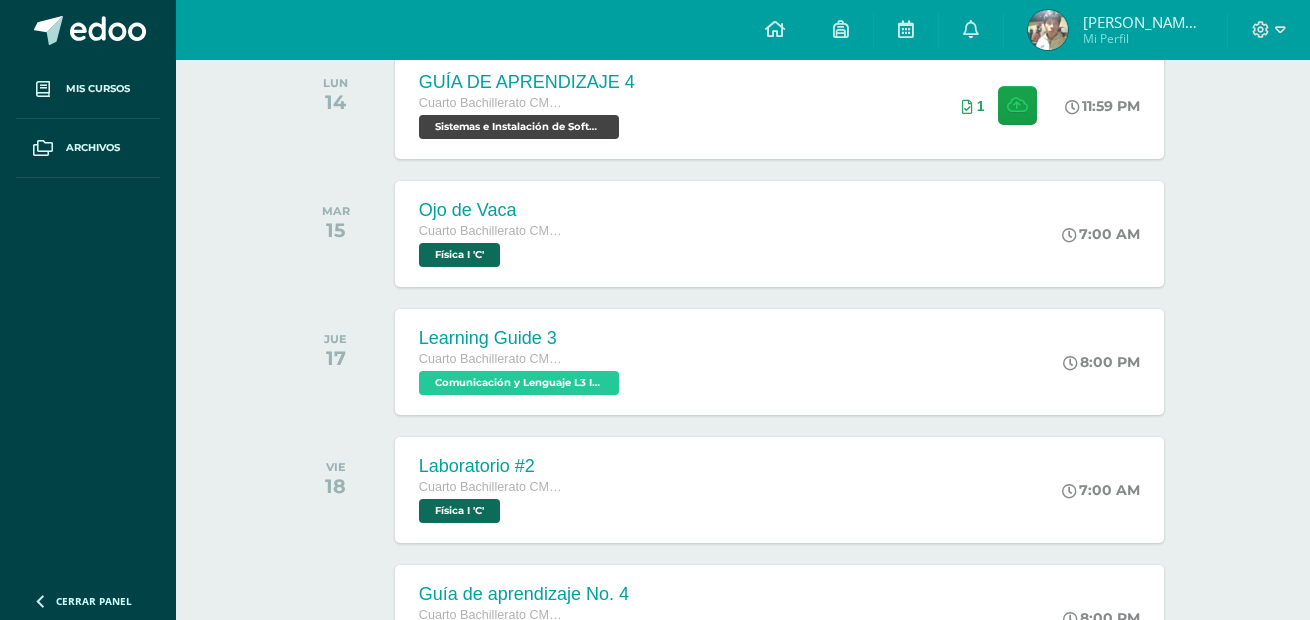 scroll, scrollTop: 43, scrollLeft: 0, axis: vertical 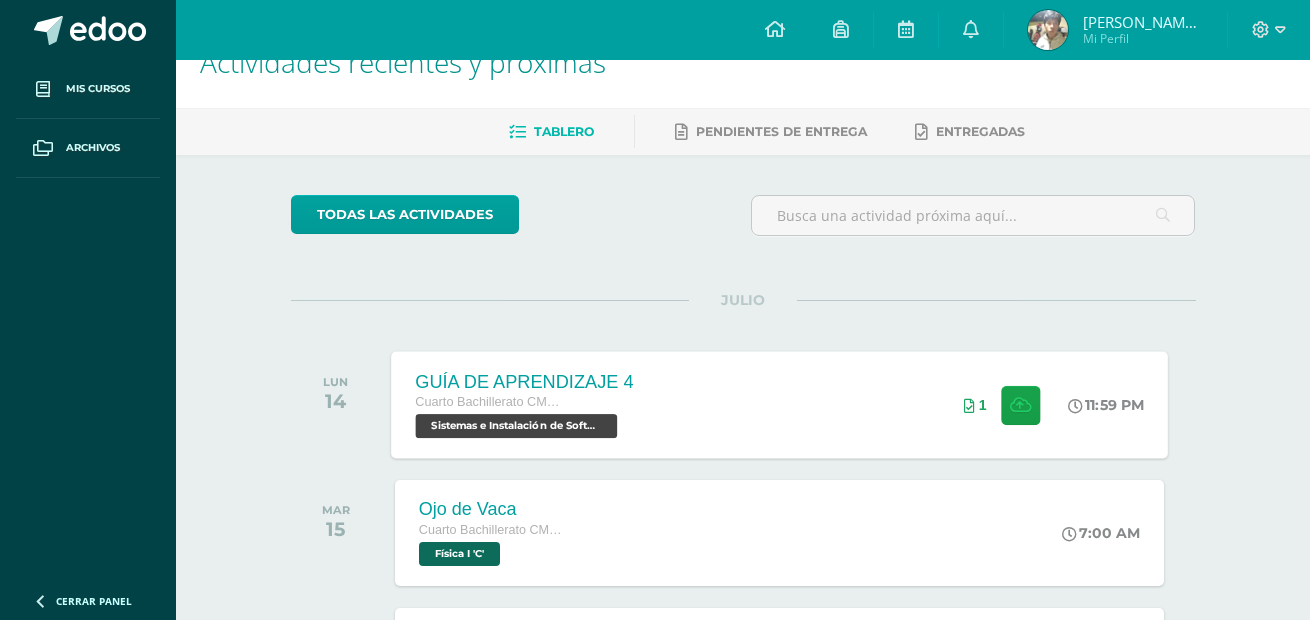 click on "GUÍA DE APRENDIZAJE 4
Cuarto Bachillerato CMP Bachillerato en CCLL con Orientación en Computación
Sistemas e Instalación de Software (Desarrollo de Software) 'C'
11:59 PM
1
GUÍA DE APRENDIZAJE 4" at bounding box center [779, 404] 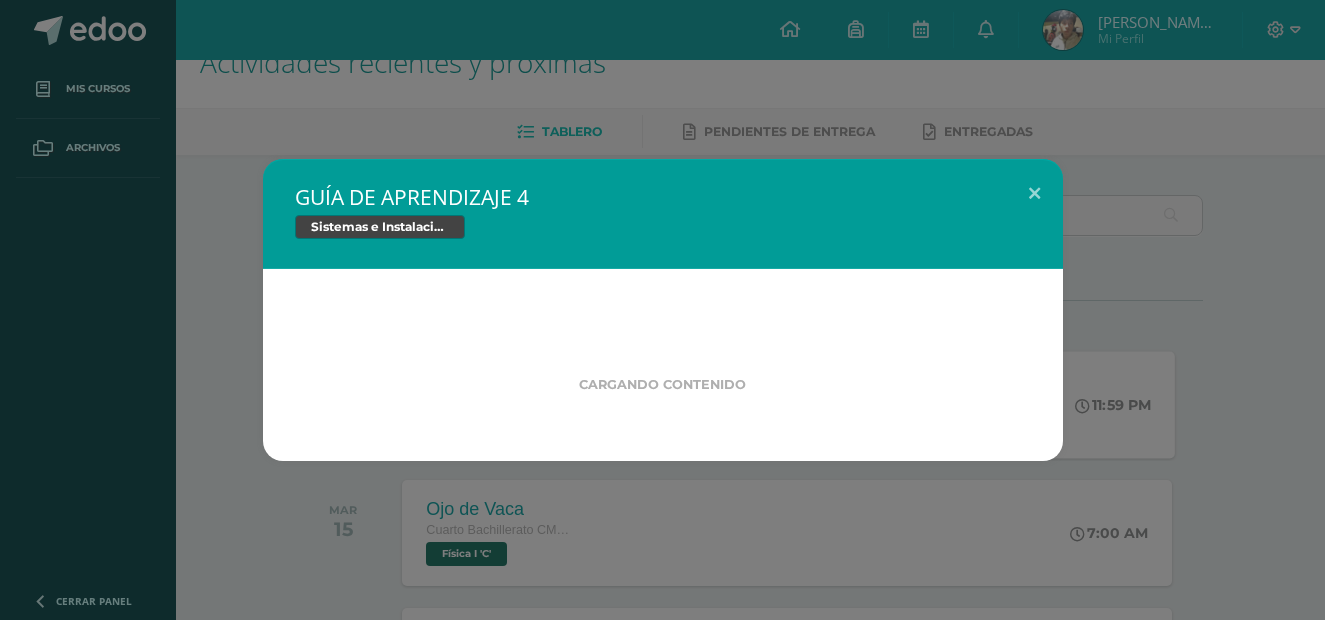 click on "GUÍA DE APRENDIZAJE 4
Sistemas e Instalación de Software (Desarrollo de Software)
Cargando contenido" at bounding box center (662, 310) 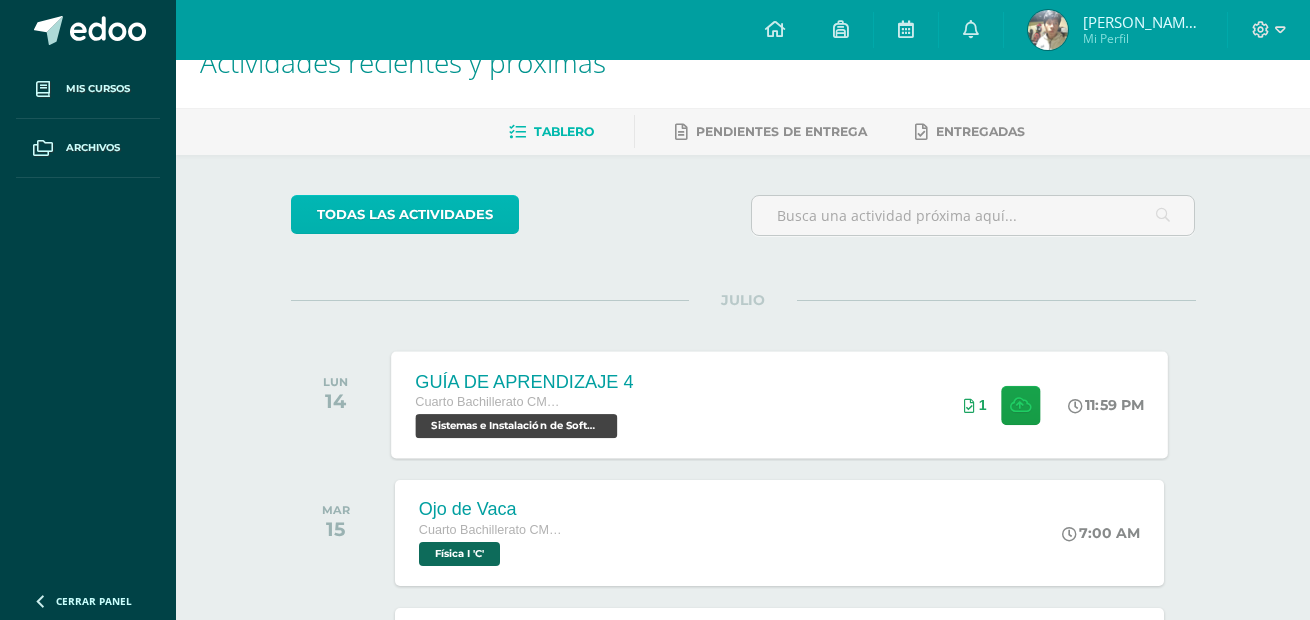click on "todas las Actividades" at bounding box center [405, 214] 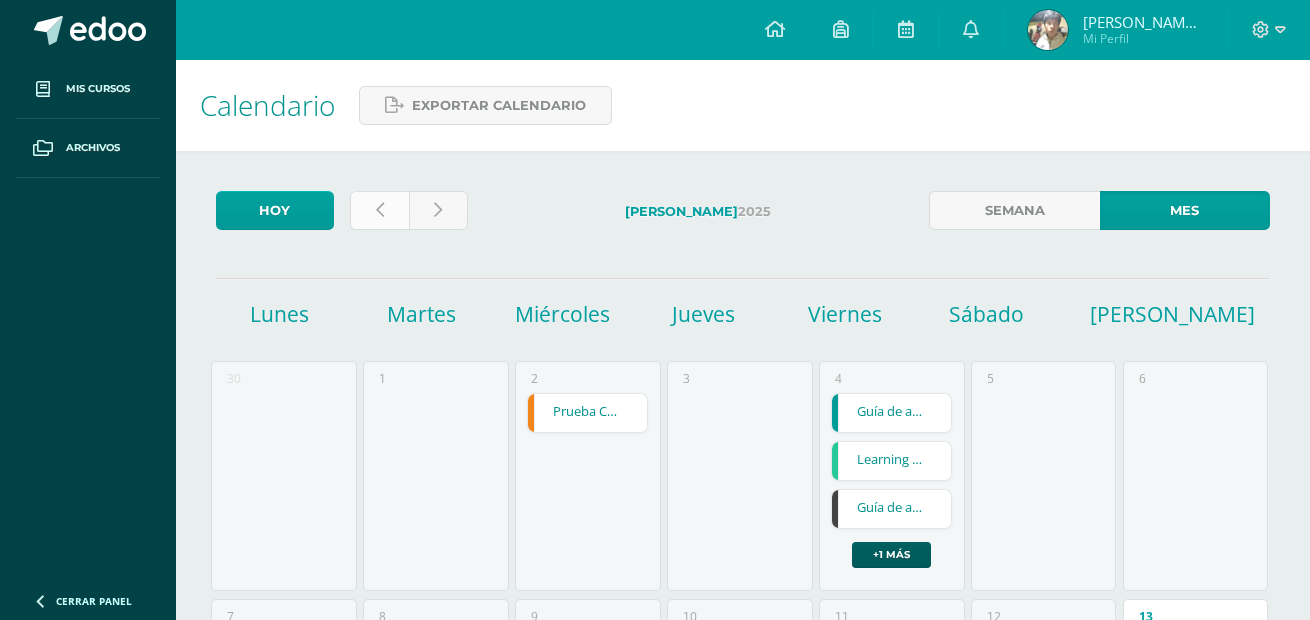 scroll, scrollTop: 0, scrollLeft: 0, axis: both 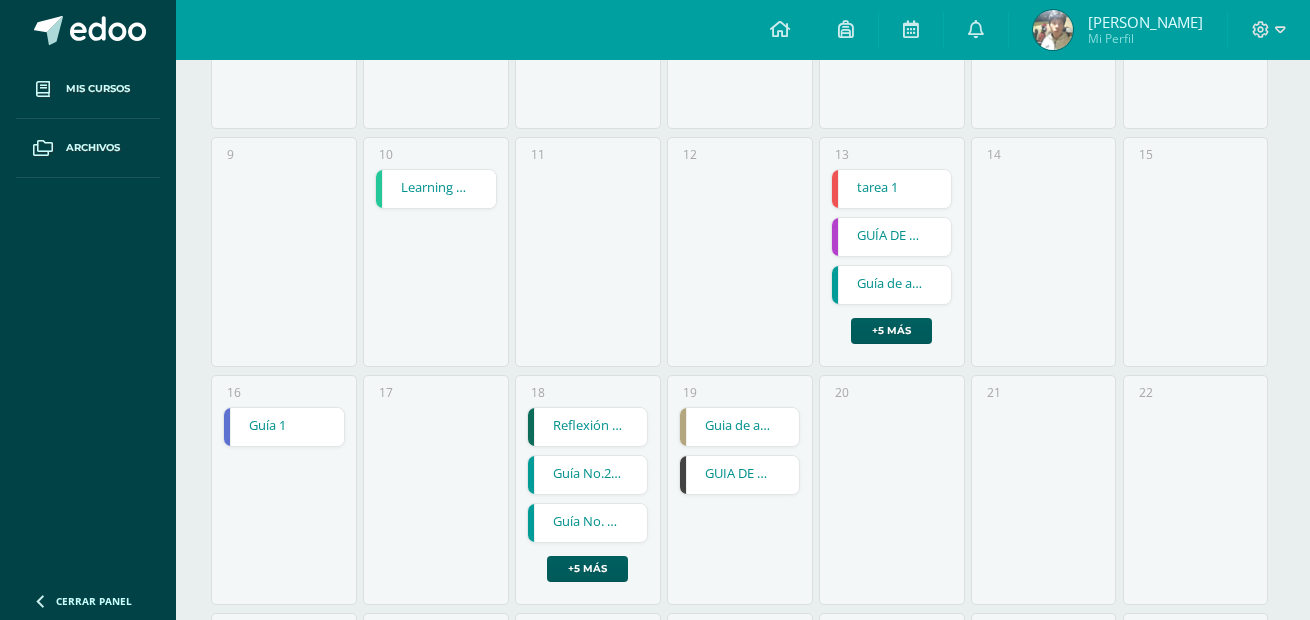 click on "GUIA DE APRENDIZAJE NO 3 - VIDEO-" at bounding box center (739, 475) 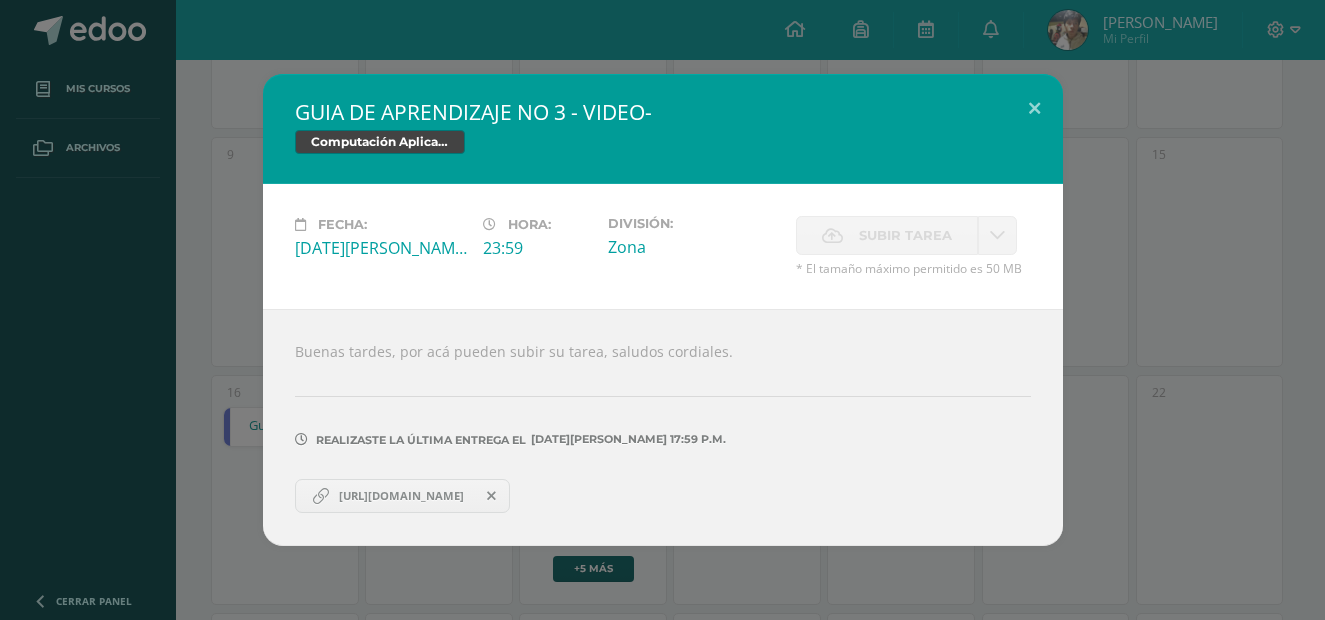 click on "GUIA DE APRENDIZAJE NO 3 - VIDEO-
Computación Aplicada (Informática)
Fecha:
Jueves 19 de Junio
Hora:
23:59
División:
Zona" at bounding box center (662, 309) 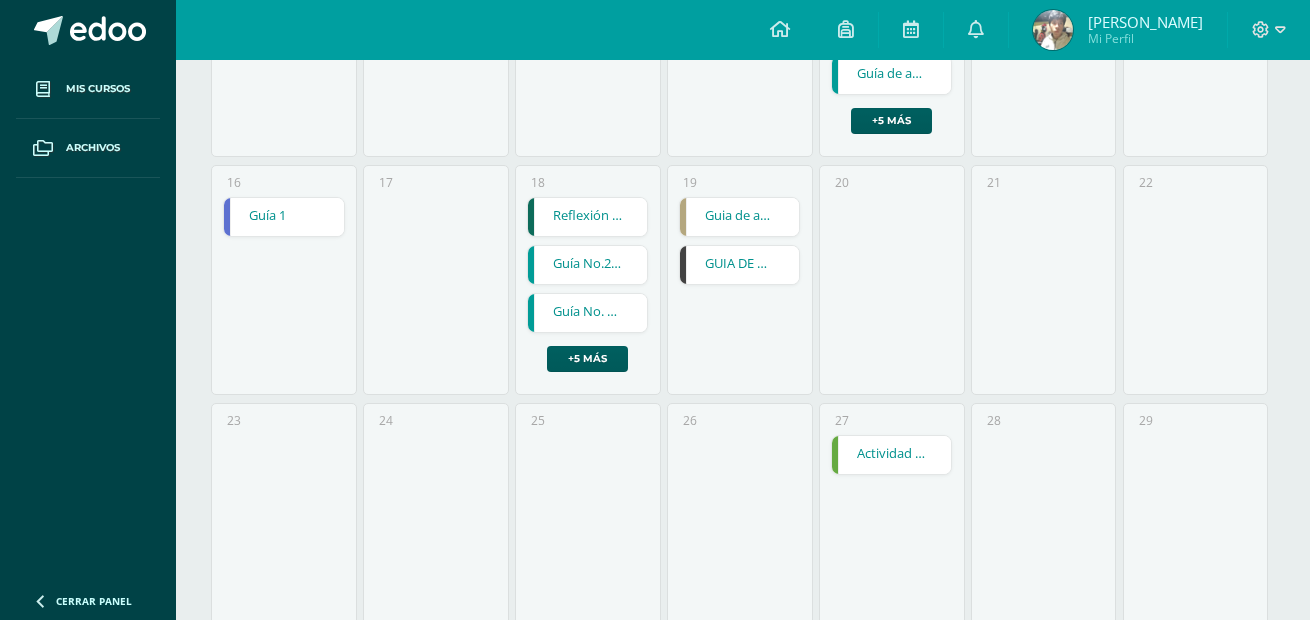 scroll, scrollTop: 909, scrollLeft: 0, axis: vertical 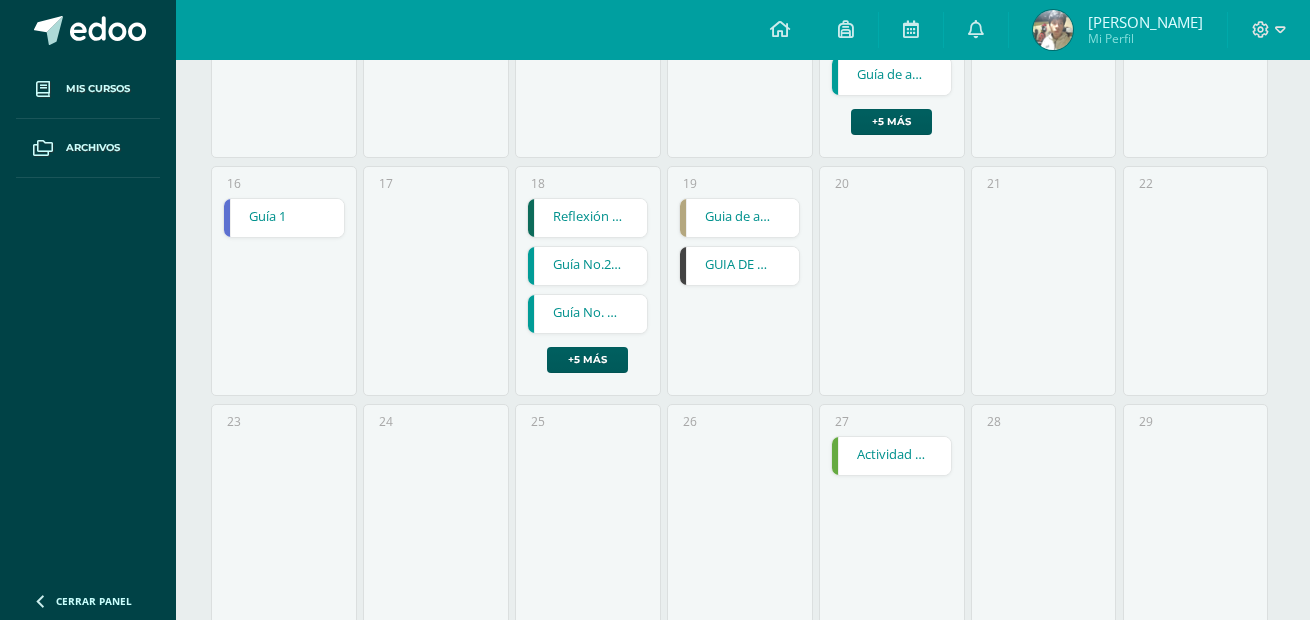 click on "Reflexión y refracción
Reflexión y refracción
Física I
Cargando contenido
Guía No.2  Constitución de una sociedad
Guía No.2  Constitución de una sociedad
Contabilidad General
Cargando contenido
Guía No. 1 Tipos de Sociedades.
Guía No. 1 Tipos de Sociedades.
Contabilidad General
Cargando contenido EXAMEN PARCIAL
Biología I y Laboratorio
Cargando contenido NIVELES DE ORGANIZACION SERES VIVOS
Biología I y Laboratorio
Cargando contenido GA2
Lengua y Literatura 4
Cargando contenido Guía 1 Cargando contenido GA2" at bounding box center (587, 285) 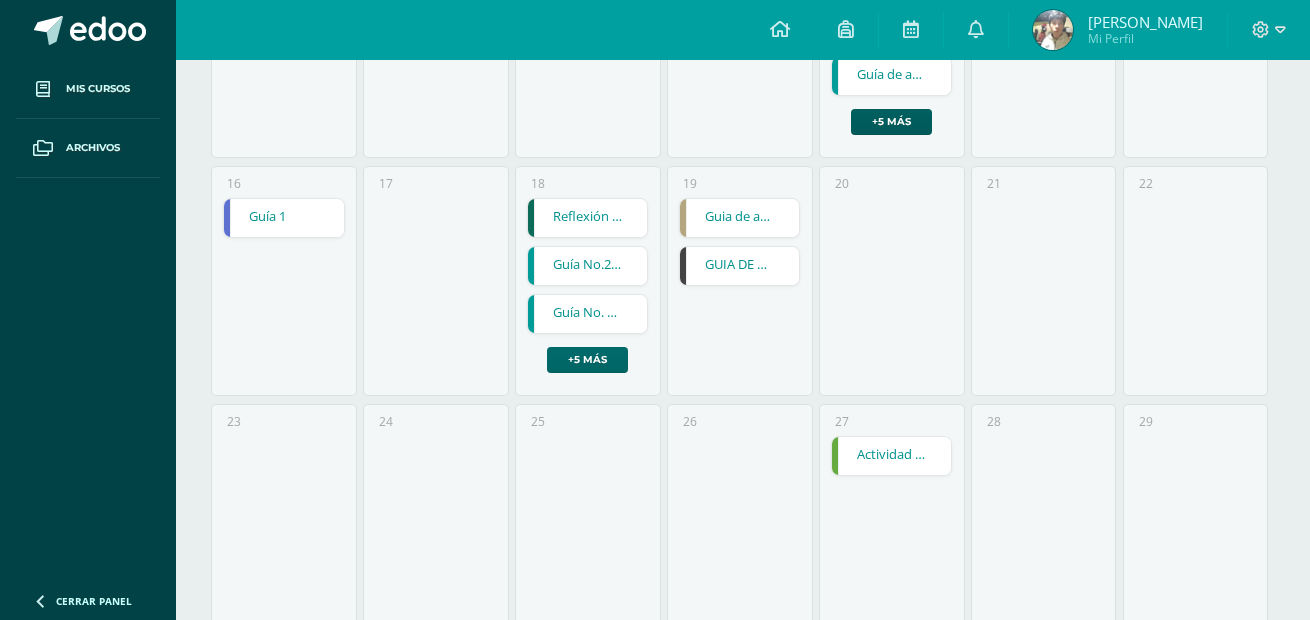 click on "+5 más" at bounding box center (587, 360) 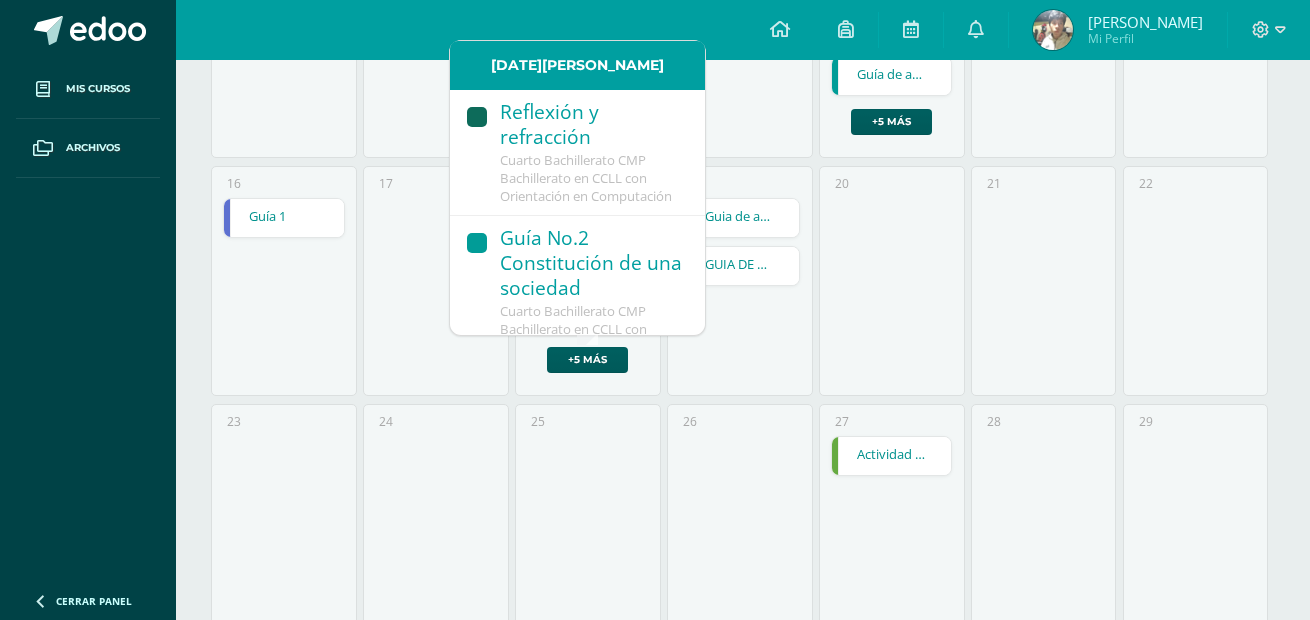 click on "Cuarto Bachillerato CMP Bachillerato en CCLL con Orientación en Computación" at bounding box center (586, 178) 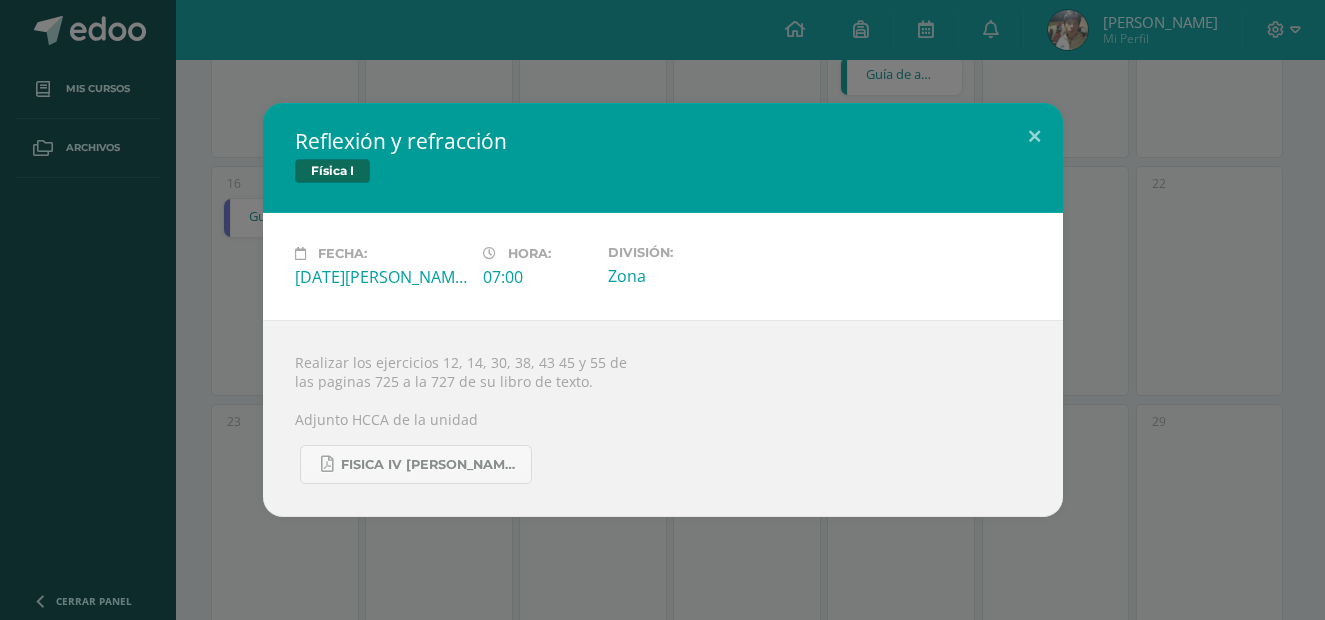 click on "Reflexión y refracción
Física I
Fecha:
Miércoles 18 de Junio
Hora:
07:00
División:
Zona
Realizar los ejercicios 12, 14, 30, 38, 43 45 y 55 de" at bounding box center [662, 310] 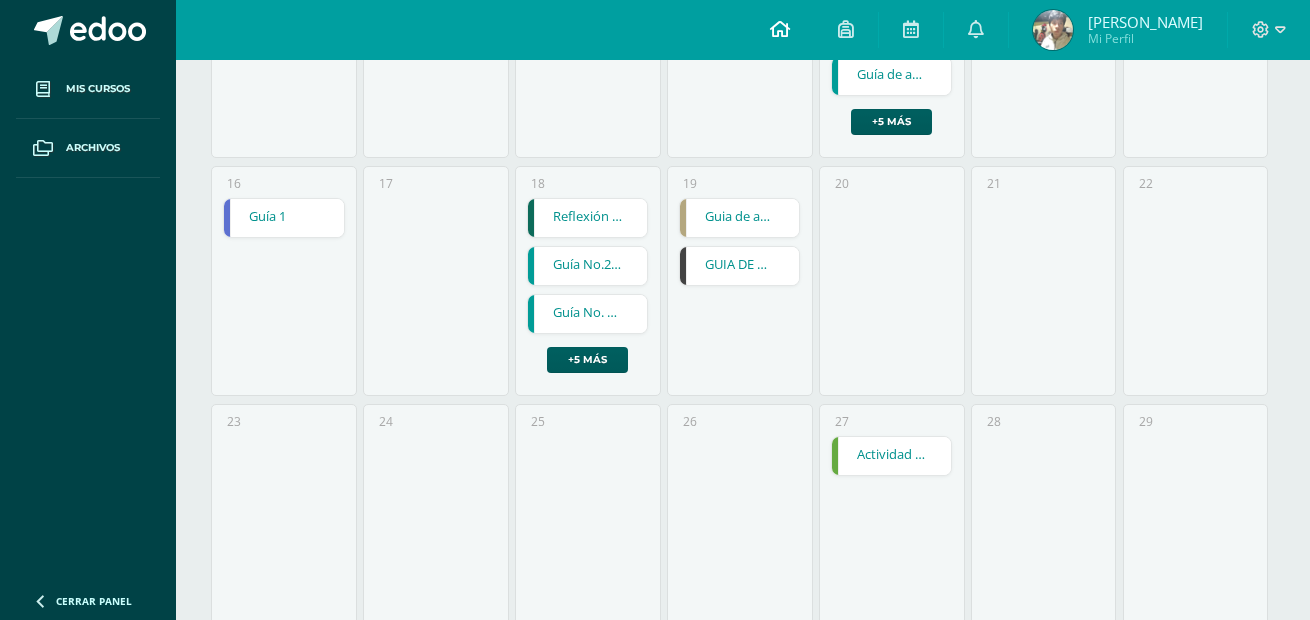 click at bounding box center [780, 29] 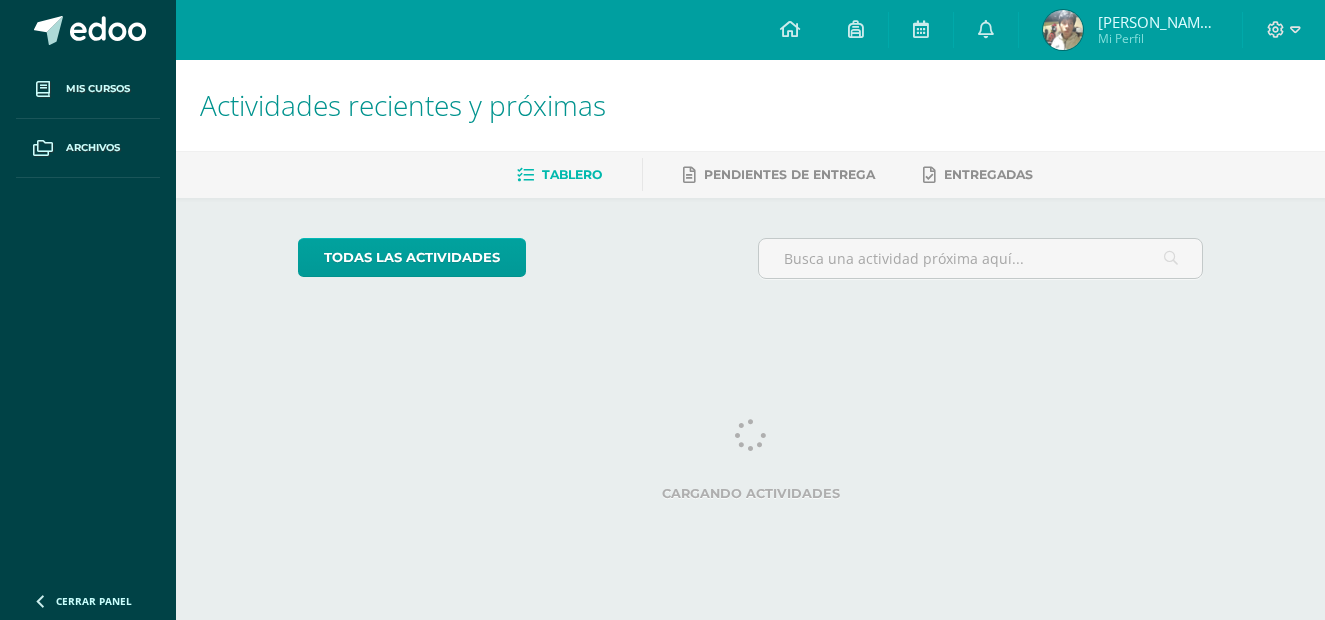 scroll, scrollTop: 0, scrollLeft: 0, axis: both 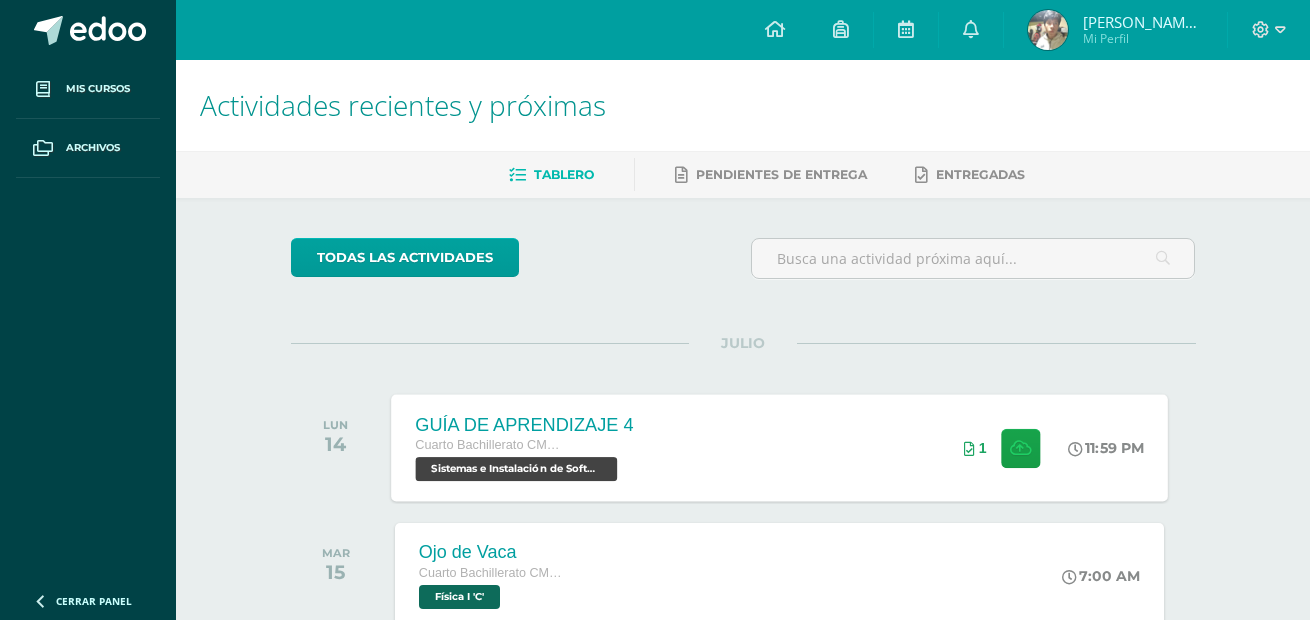 click on "GUÍA DE APRENDIZAJE 4" at bounding box center [524, 424] 